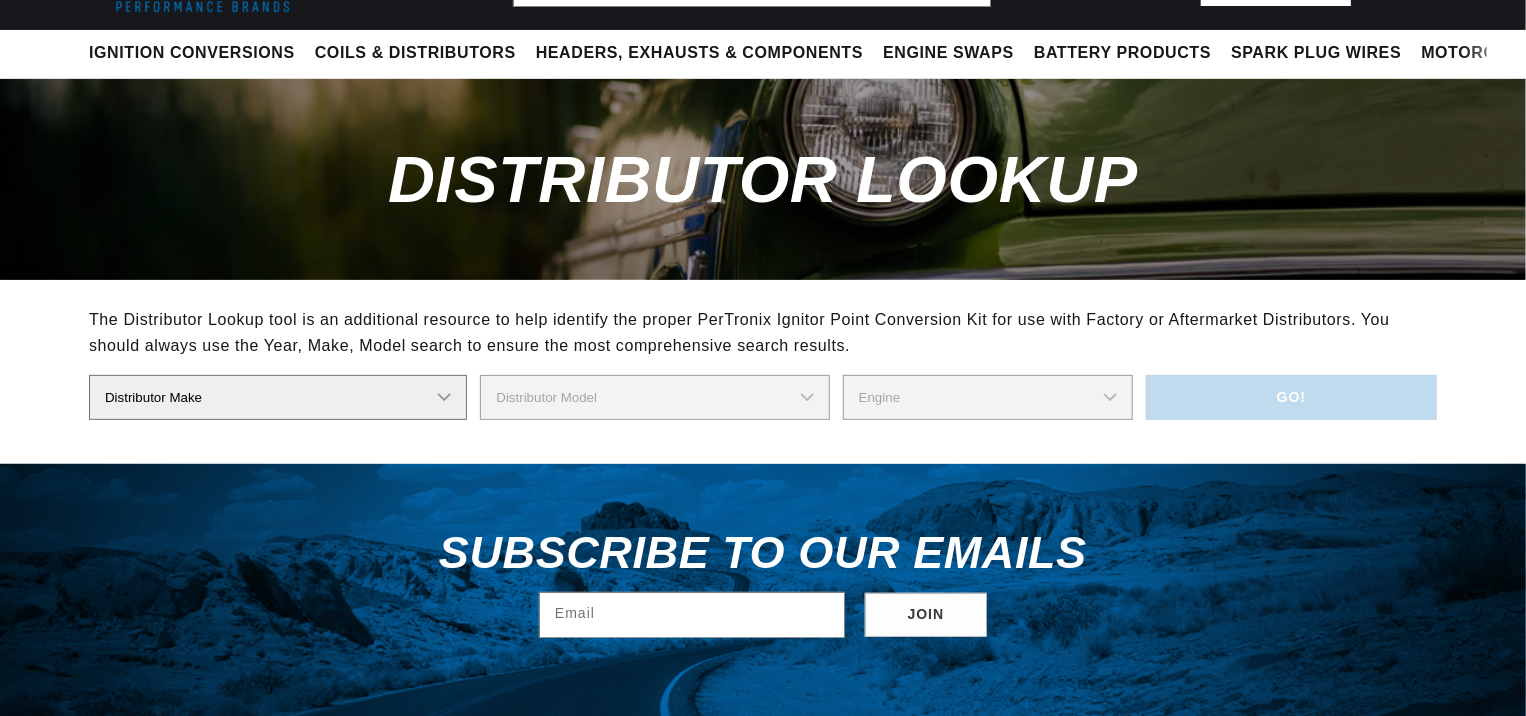 scroll, scrollTop: 200, scrollLeft: 0, axis: vertical 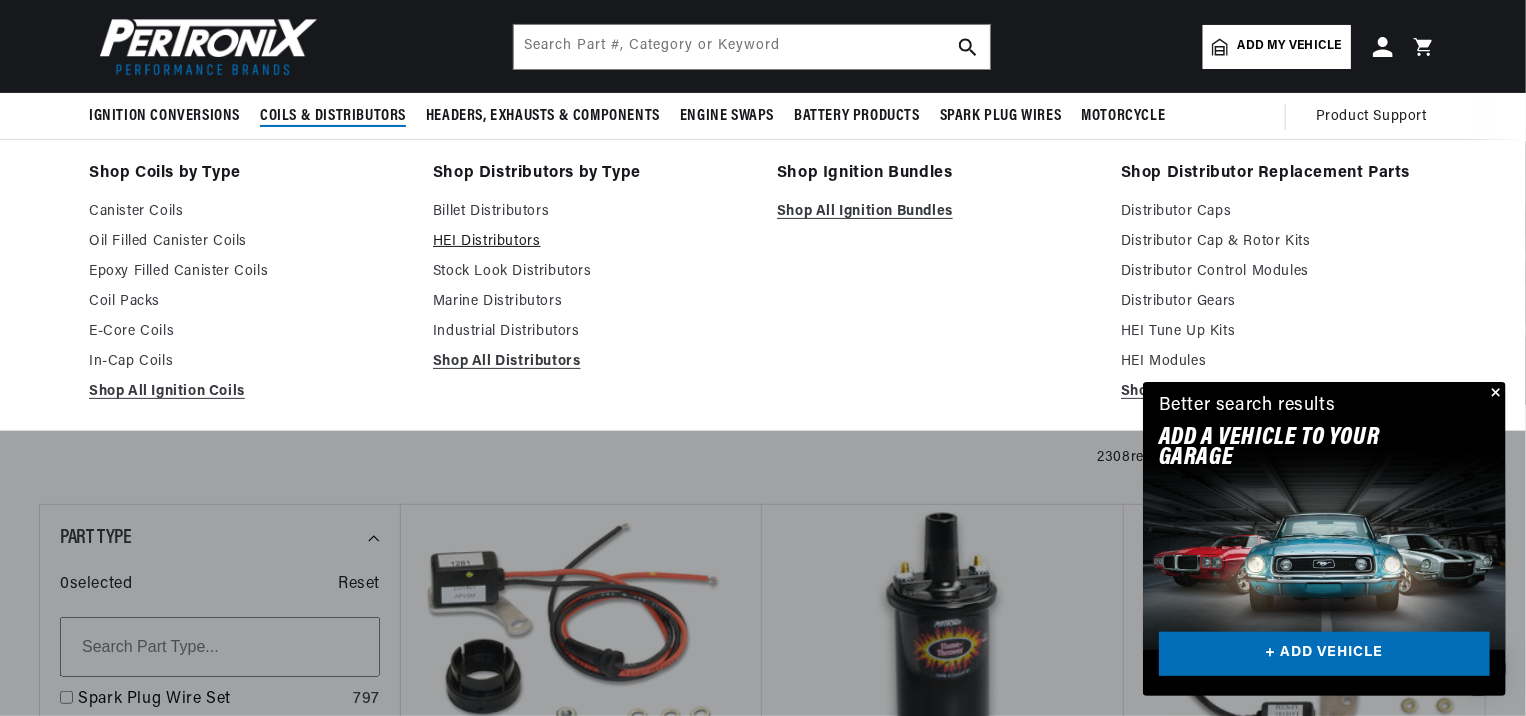 click on "HEI Distributors" at bounding box center (591, 242) 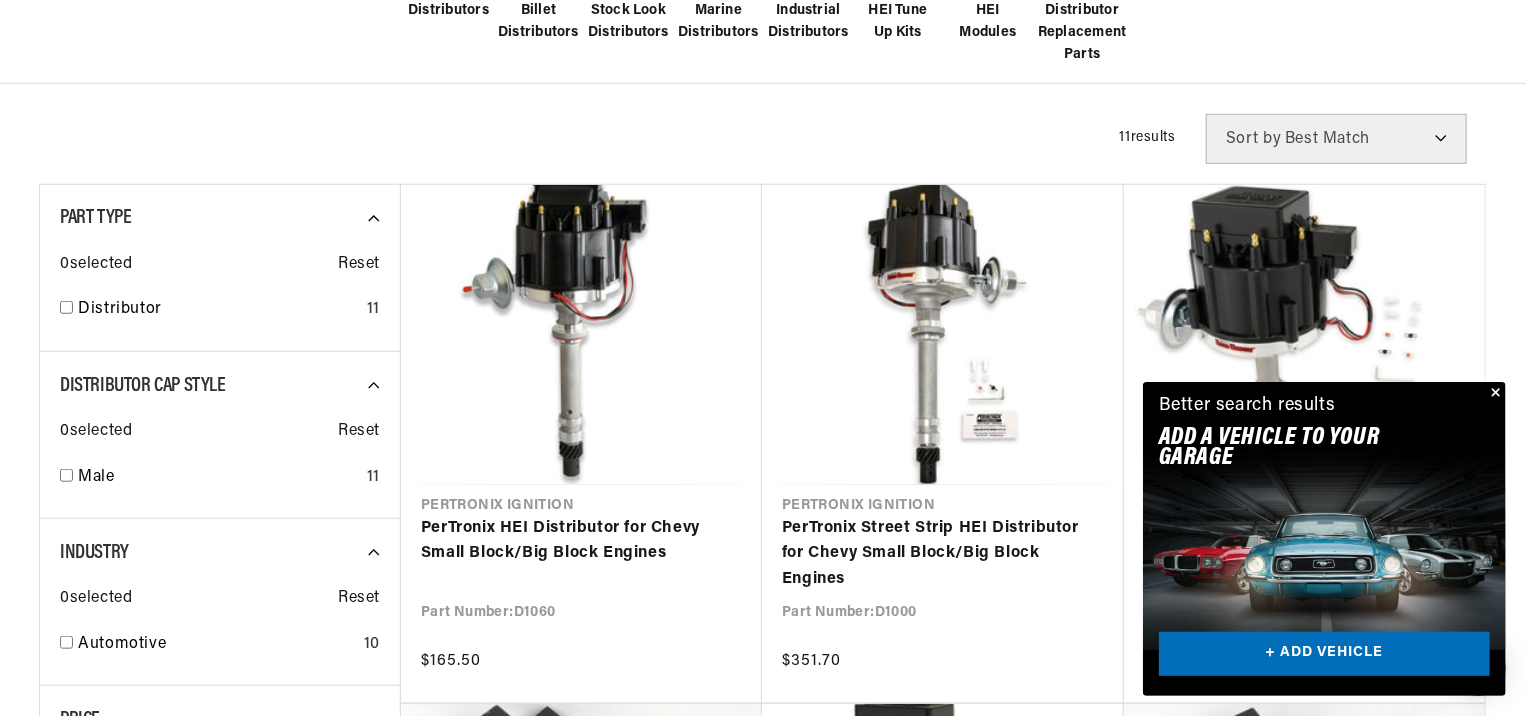 scroll, scrollTop: 700, scrollLeft: 0, axis: vertical 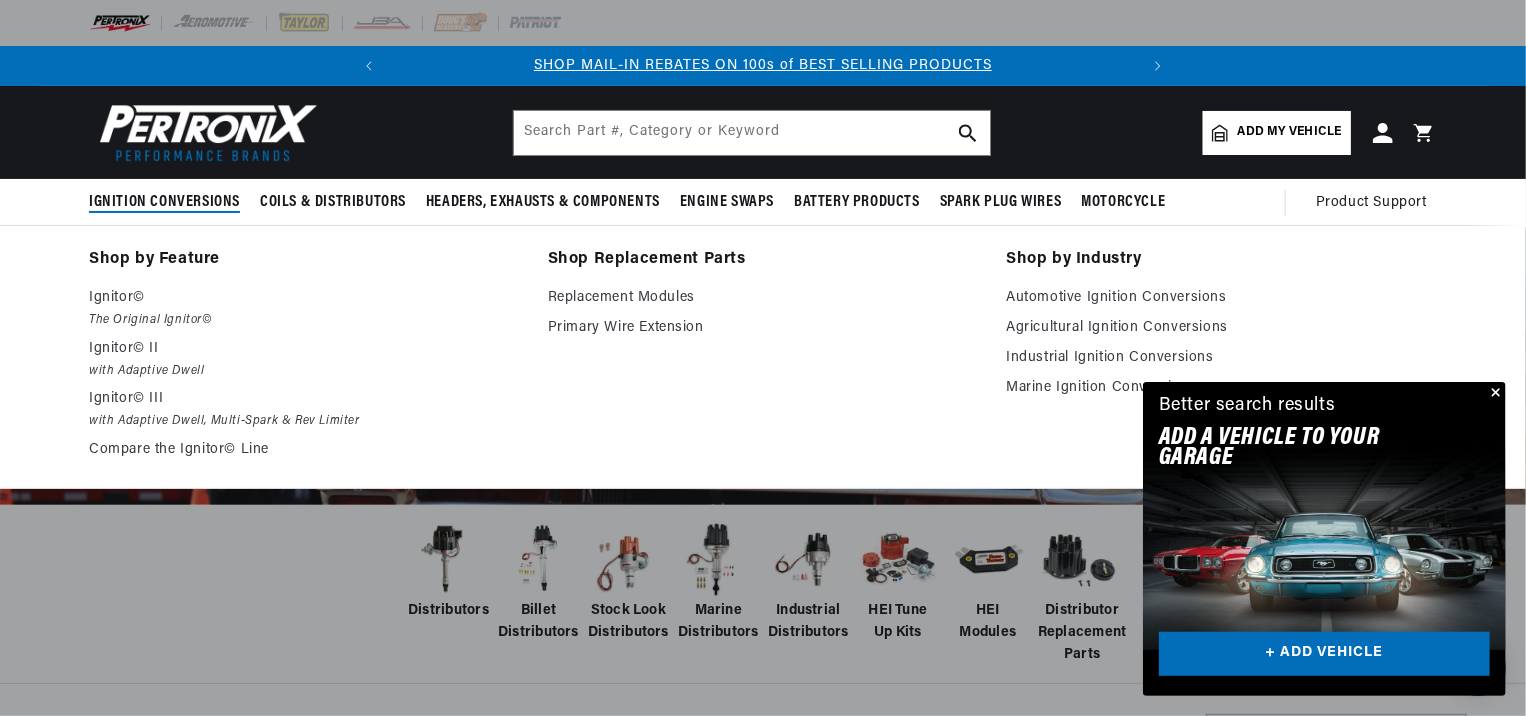 click on "Ignition Conversions" at bounding box center (164, 202) 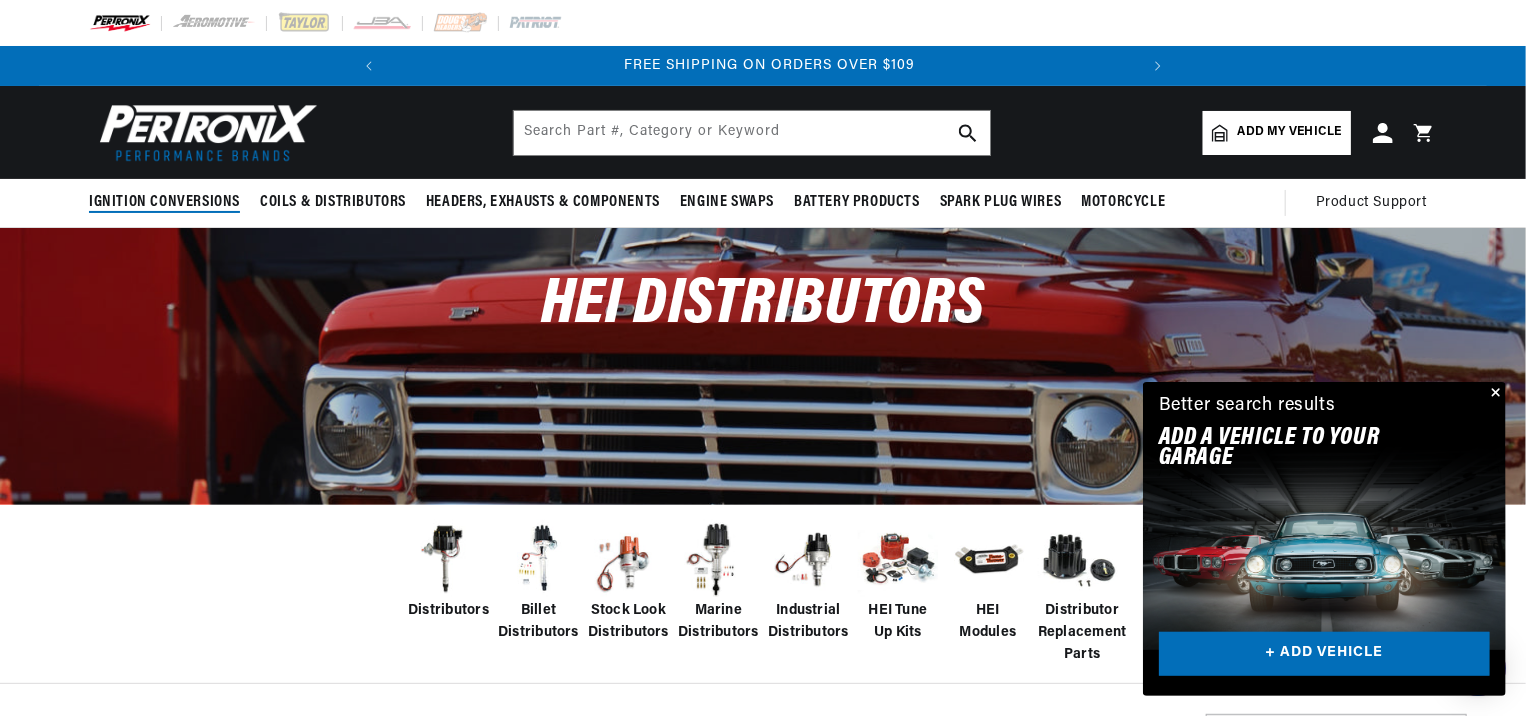 scroll, scrollTop: 0, scrollLeft: 746, axis: horizontal 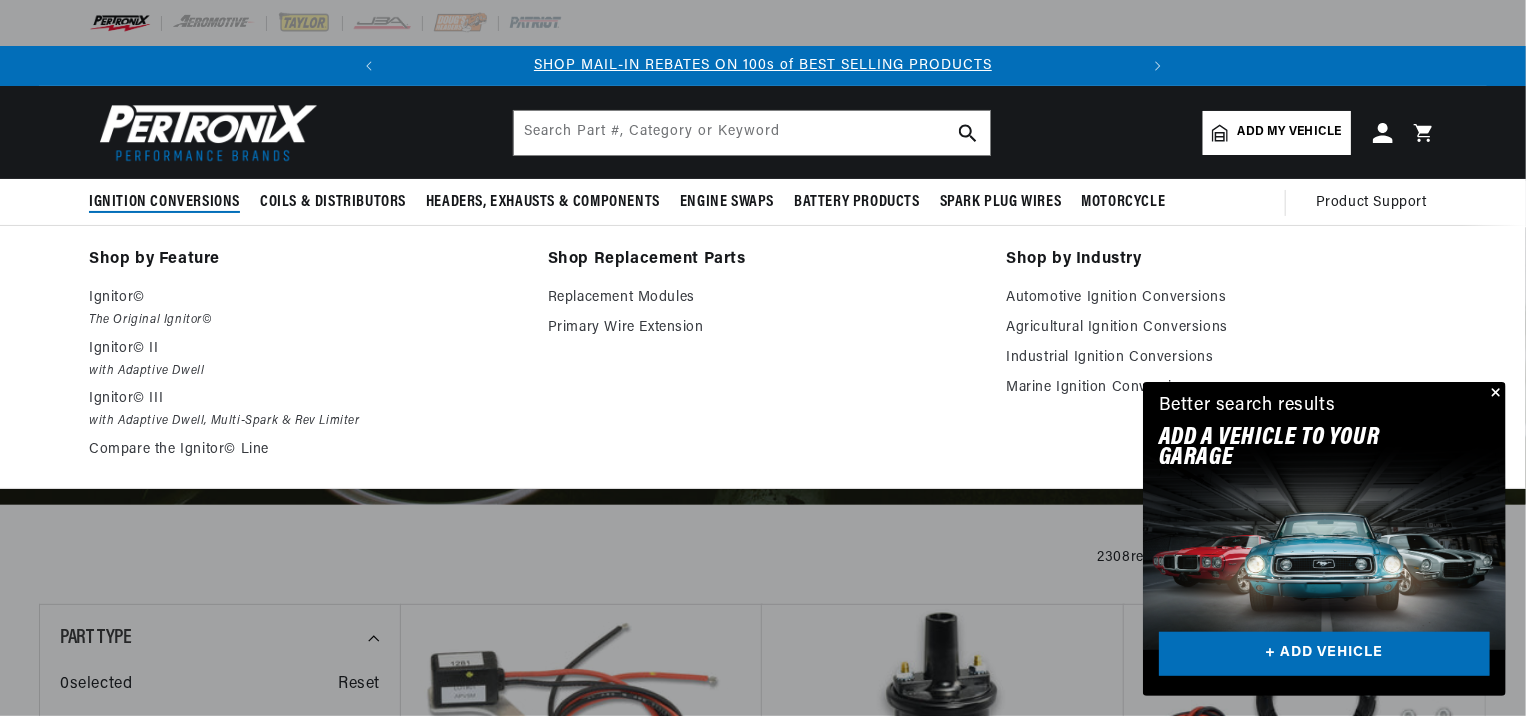 click on "Ignition Conversions" at bounding box center [164, 202] 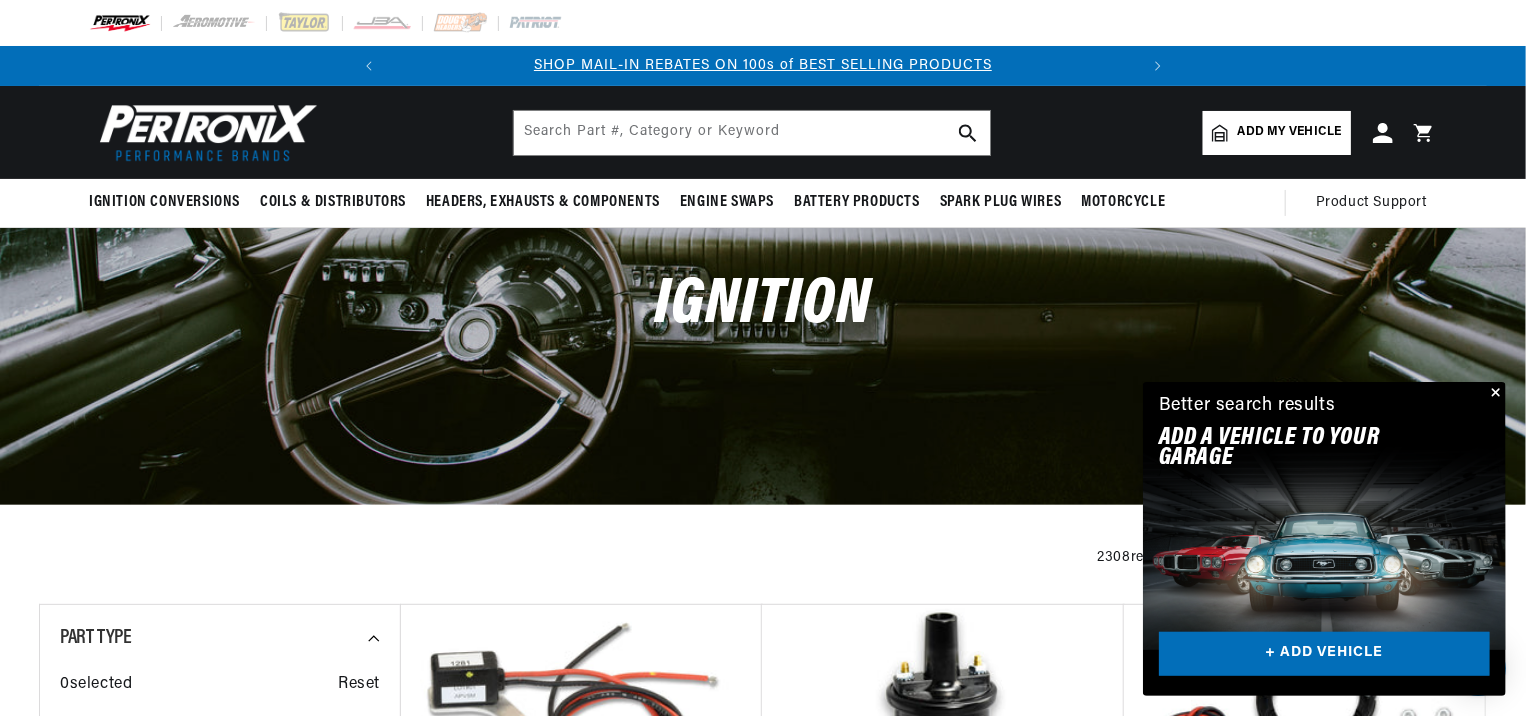 scroll, scrollTop: 0, scrollLeft: 0, axis: both 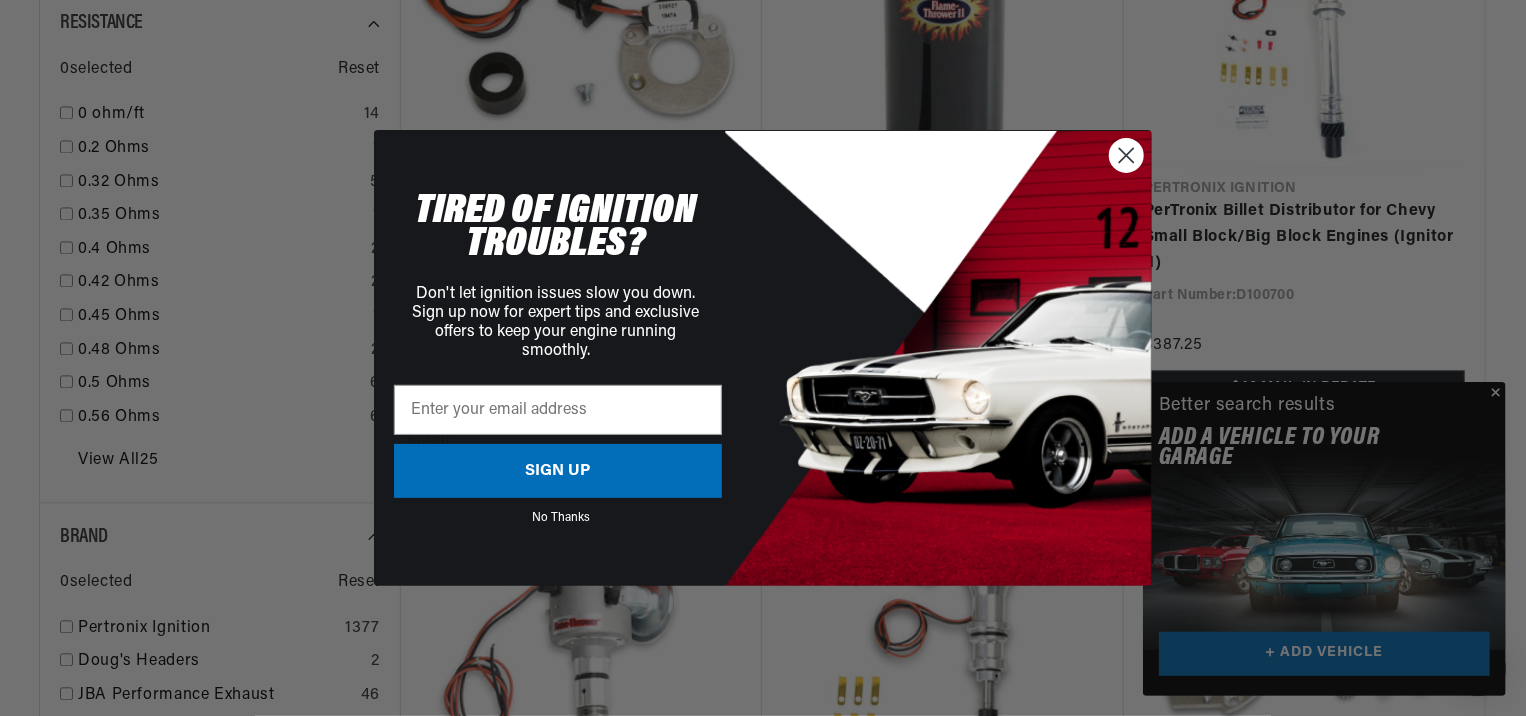 click 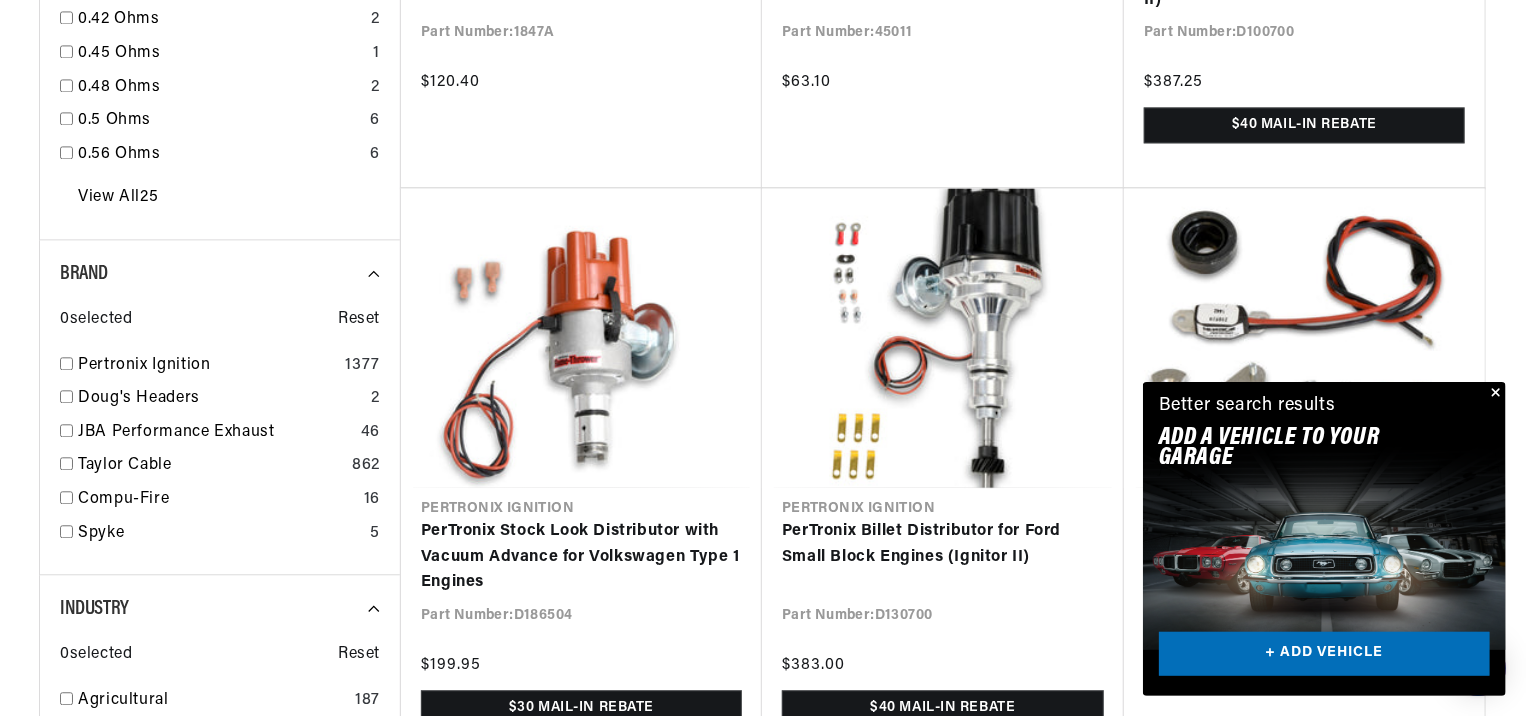 scroll, scrollTop: 2200, scrollLeft: 0, axis: vertical 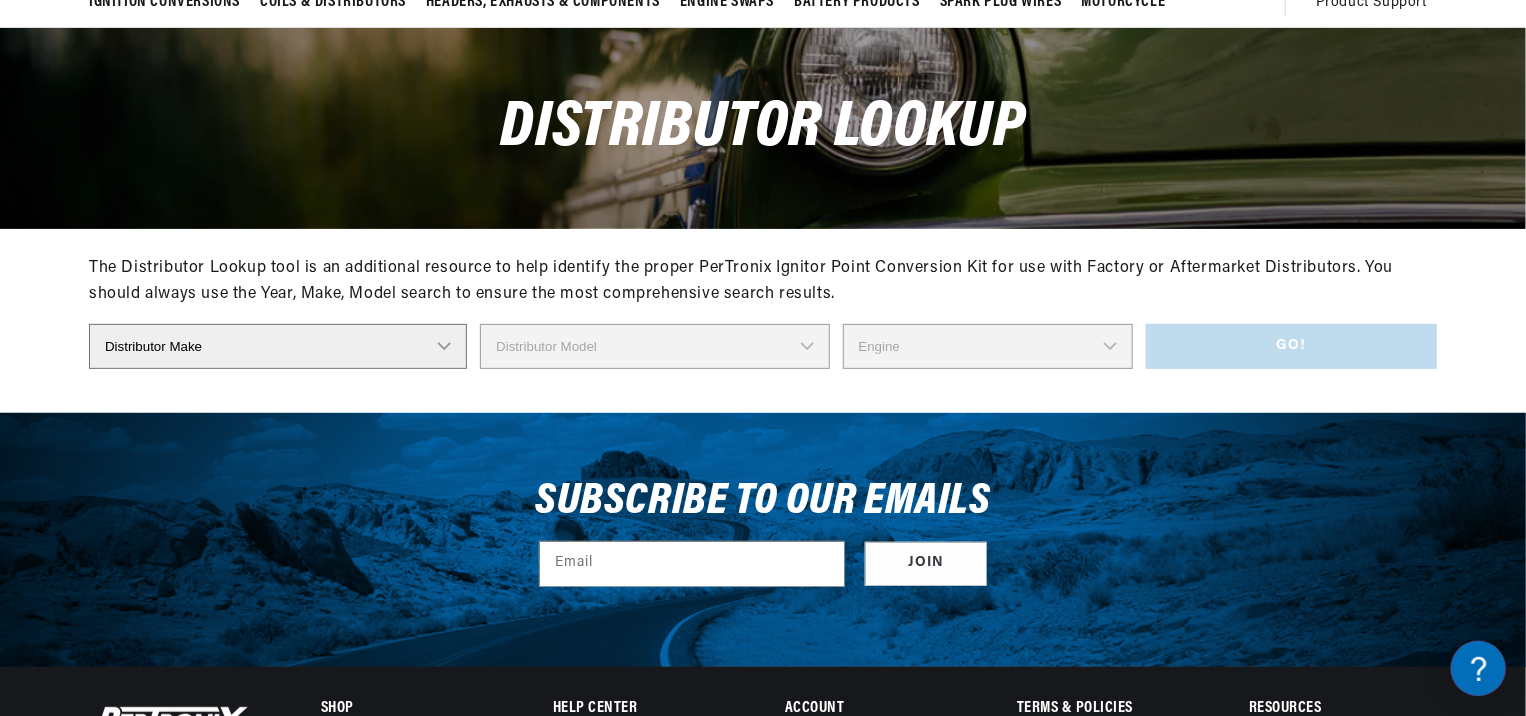 click on "Distributor Make
Accel Aldon Autolite Bosch Century Chrysler Clark Colt Continental Delco Ducellier Ford Hitachi Holley IHC Lucas Mallory Marelli Mazda Mercruiser Mitsubishi Nippondenso North Eastern Electric Perkins Prestolite SEV Sev Marchal Waukesha Wico Wisconsin" at bounding box center [278, 346] 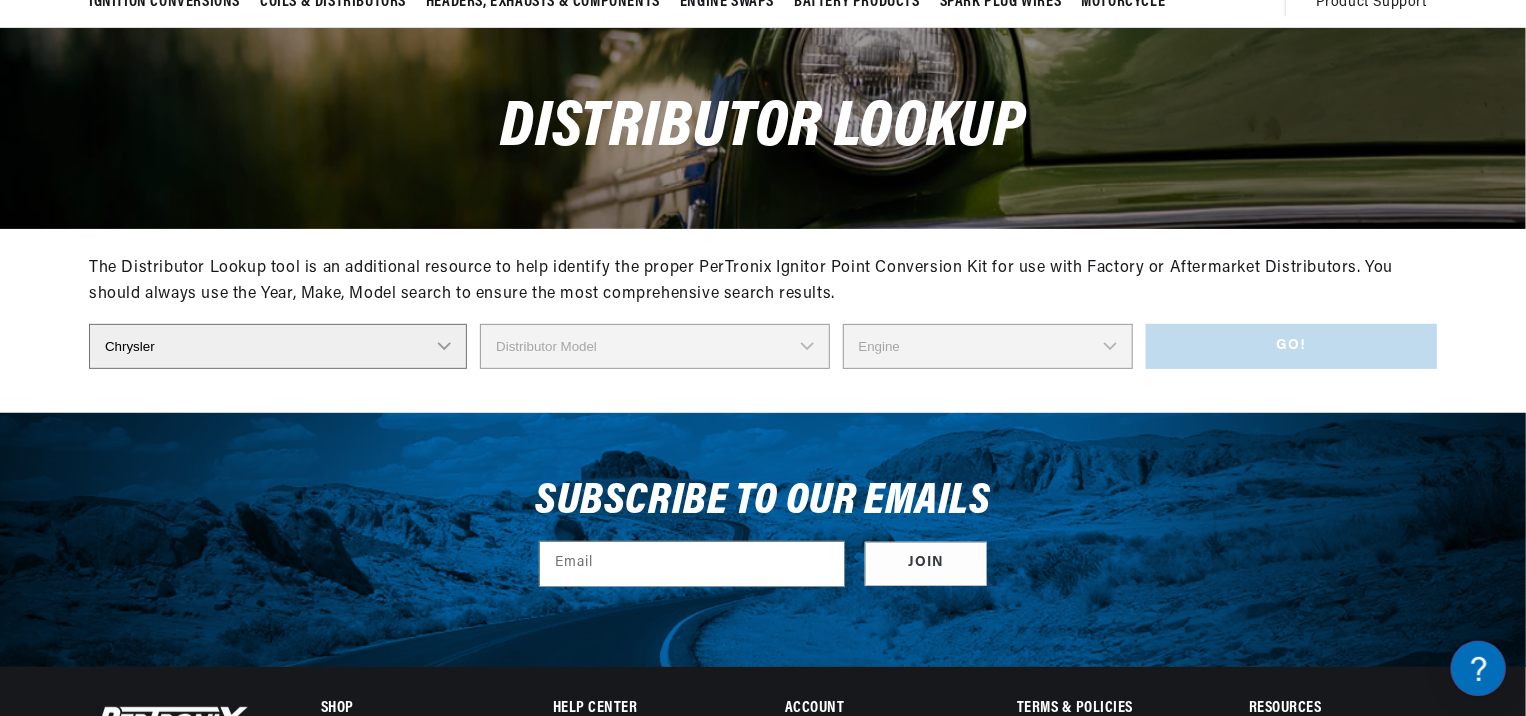 click on "Distributor Make
Accel Aldon Autolite Bosch Century Chrysler Clark Colt Continental Delco Ducellier Ford Hitachi Holley IHC Lucas Mallory Marelli Mazda Mercruiser Mitsubishi Nippondenso North Eastern Electric Perkins Prestolite SEV Sev Marchal Waukesha Wico Wisconsin" at bounding box center [278, 346] 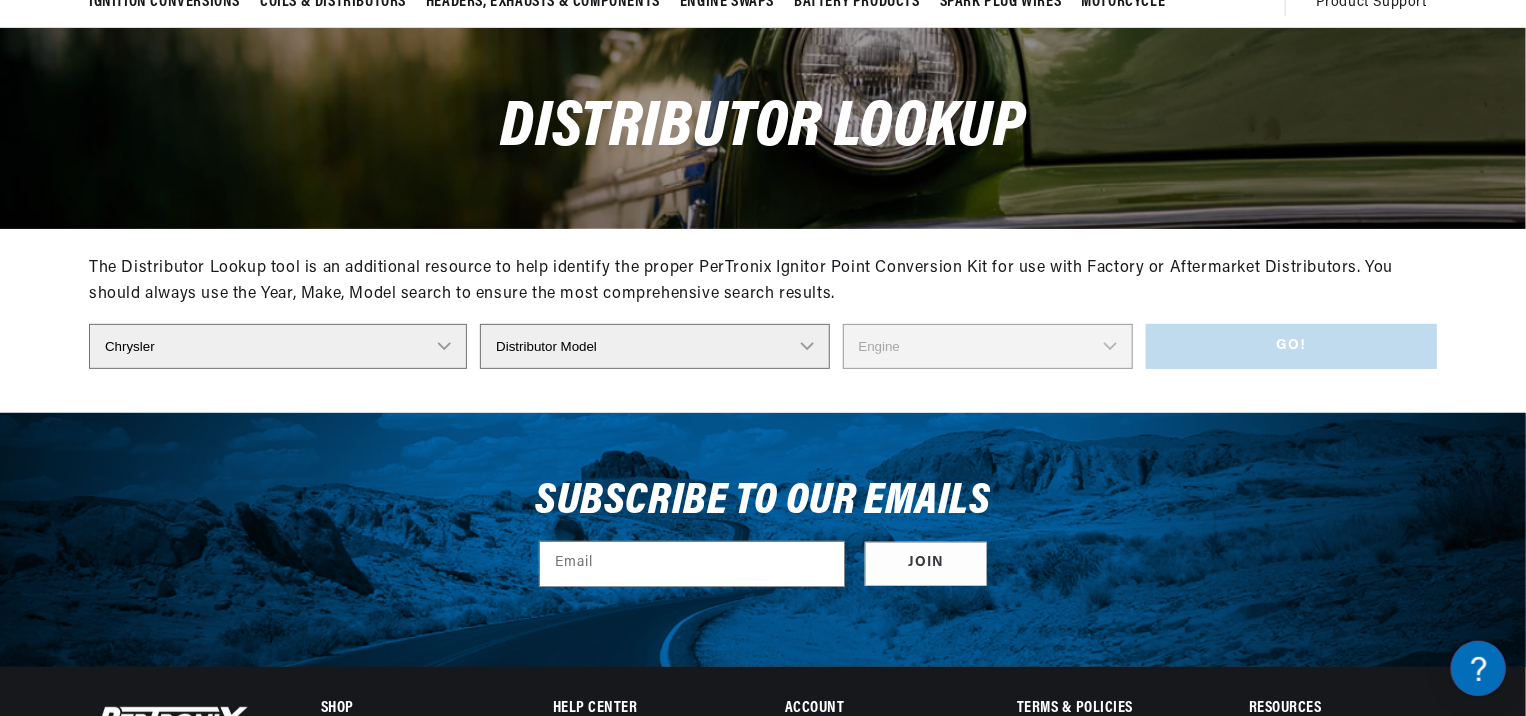 click on "Distributor Model
1838505 1889710 1889715 2095270 2095530 2095843 2095844 2095845 2095846 2095974 2095976 2095979 2095981 2095983 2095987 2098208 2098295 2098475 2098509 2098524 2098533 2098537 2098644 2098665 2098670 2098672 2098674 2098675 2098677 2098679 2098680 2098682 2098683 2098684 2098685 2098687 2098689 2098690 2098692 2098741 2098742 2098748 2098766 2098851 2098853 2098877 2098895 2444254 2444255 2444256 2444258 2444259 2444261 2444274 2444275 2444276 2444291 2444292 2444295 2444326 2444328 2444329 2444332 2444334 2444367 2444368 2444382 2444384 2444385 2444386 2444387 2444399 2444421 2444424 2444448 2444451 2444628 2444648 2444671 2444676 2444699 2444700 2444794 2444795 2444801 2444821 2444858 2444859 2444867 2444869 2444879 2444907 2444913 2444928 2642001 2642006 2642234 2642238 2642244 2642248 2642252 2642289 2642329 2642343 2642346 2642349 2642352 2642354 2642356 2642360 2642363 2642365 2642367 2642369 2642371 2642373 2642397 2642398 2642399 2642400 2642401 2642402" at bounding box center (654, 346) 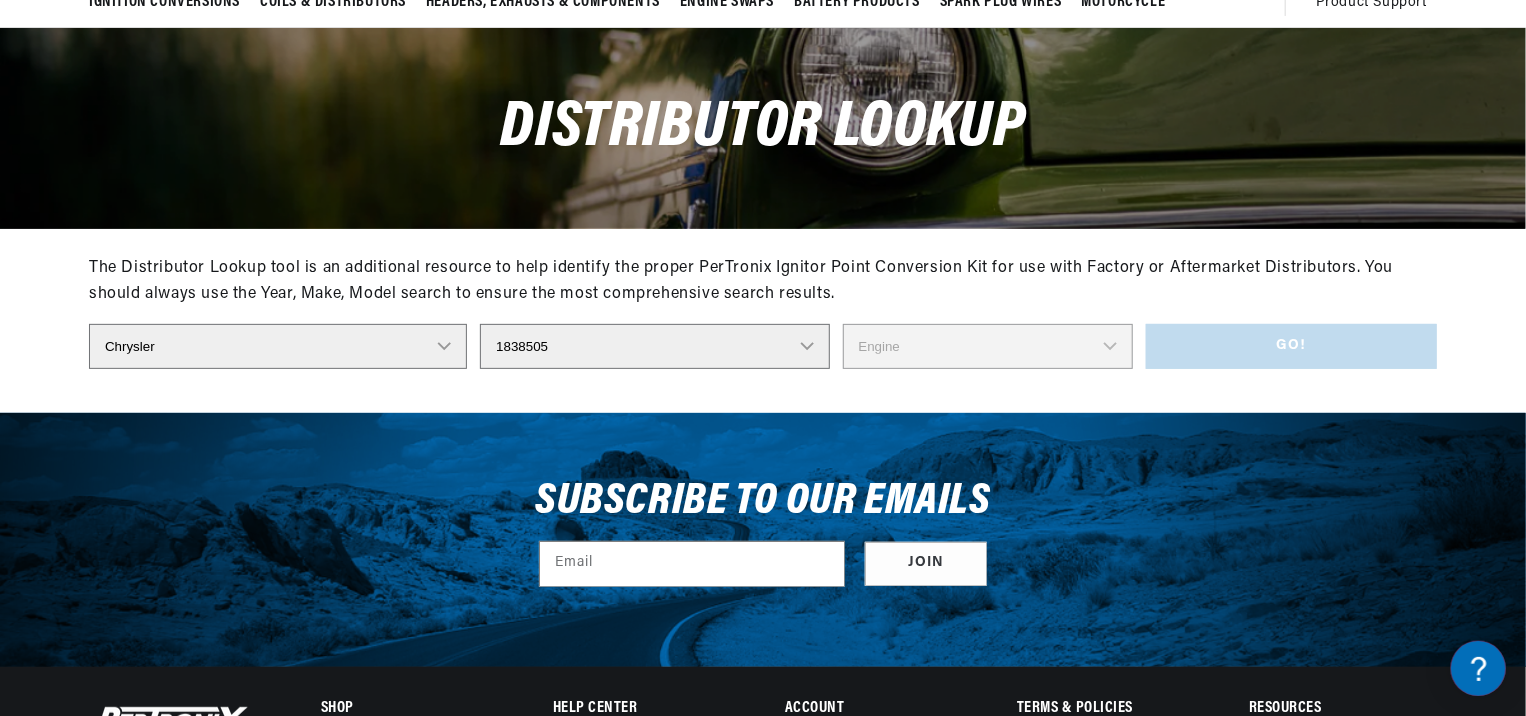click on "Distributor Model
1838505 1889710 1889715 2095270 2095530 2095843 2095844 2095845 2095846 2095974 2095976 2095979 2095981 2095983 2095987 2098208 2098295 2098475 2098509 2098524 2098533 2098537 2098644 2098665 2098670 2098672 2098674 2098675 2098677 2098679 2098680 2098682 2098683 2098684 2098685 2098687 2098689 2098690 2098692 2098741 2098742 2098748 2098766 2098851 2098853 2098877 2098895 2444254 2444255 2444256 2444258 2444259 2444261 2444274 2444275 2444276 2444291 2444292 2444295 2444326 2444328 2444329 2444332 2444334 2444367 2444368 2444382 2444384 2444385 2444386 2444387 2444399 2444421 2444424 2444448 2444451 2444628 2444648 2444671 2444676 2444699 2444700 2444794 2444795 2444801 2444821 2444858 2444859 2444867 2444869 2444879 2444907 2444913 2444928 2642001 2642006 2642234 2642238 2642244 2642248 2642252 2642289 2642329 2642343 2642346 2642349 2642352 2642354 2642356 2642360 2642363 2642365 2642367 2642369 2642371 2642373 2642397 2642398 2642399 2642400 2642401 2642402" at bounding box center (654, 346) 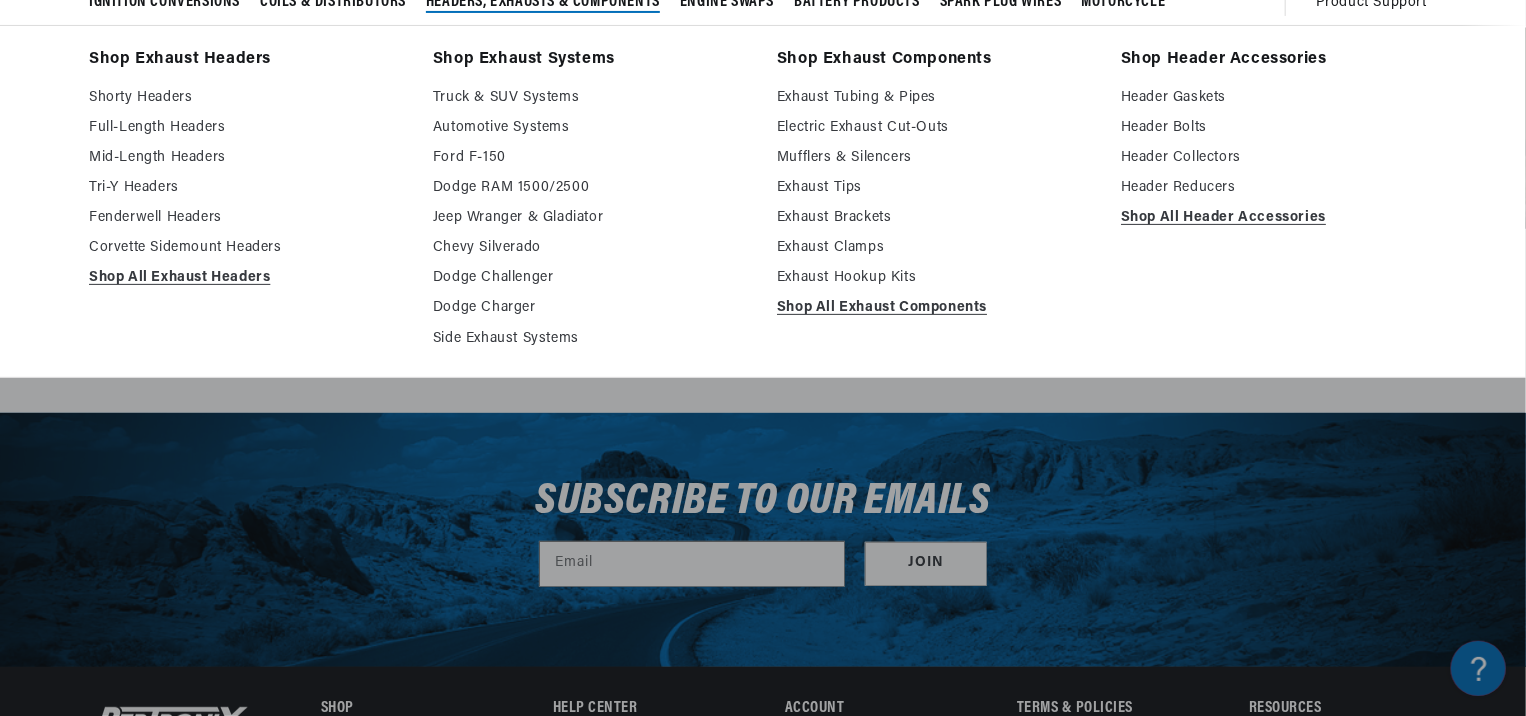 scroll, scrollTop: 0, scrollLeft: 0, axis: both 